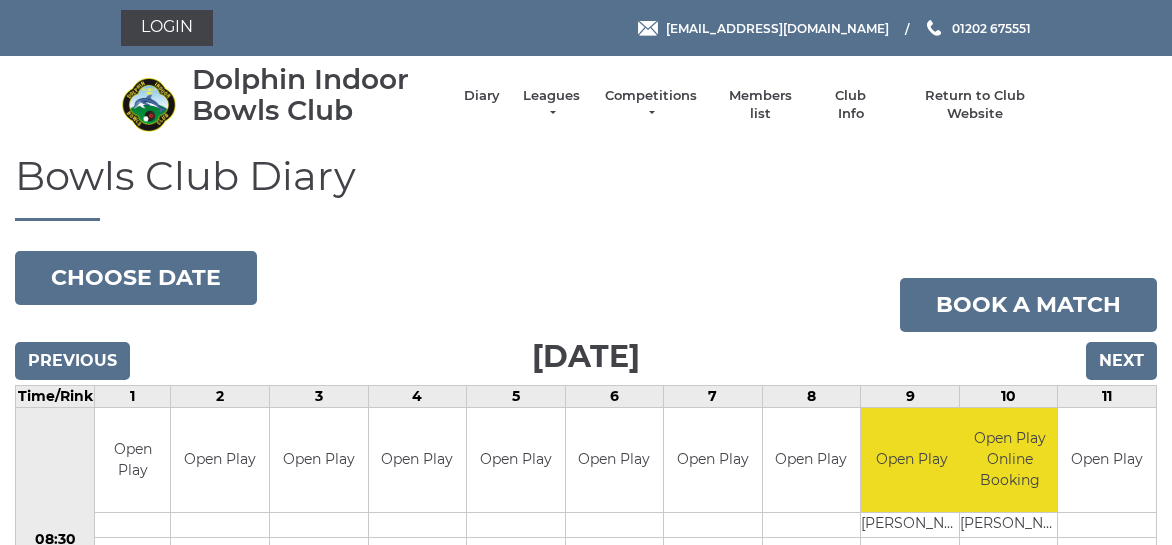 scroll, scrollTop: 0, scrollLeft: 0, axis: both 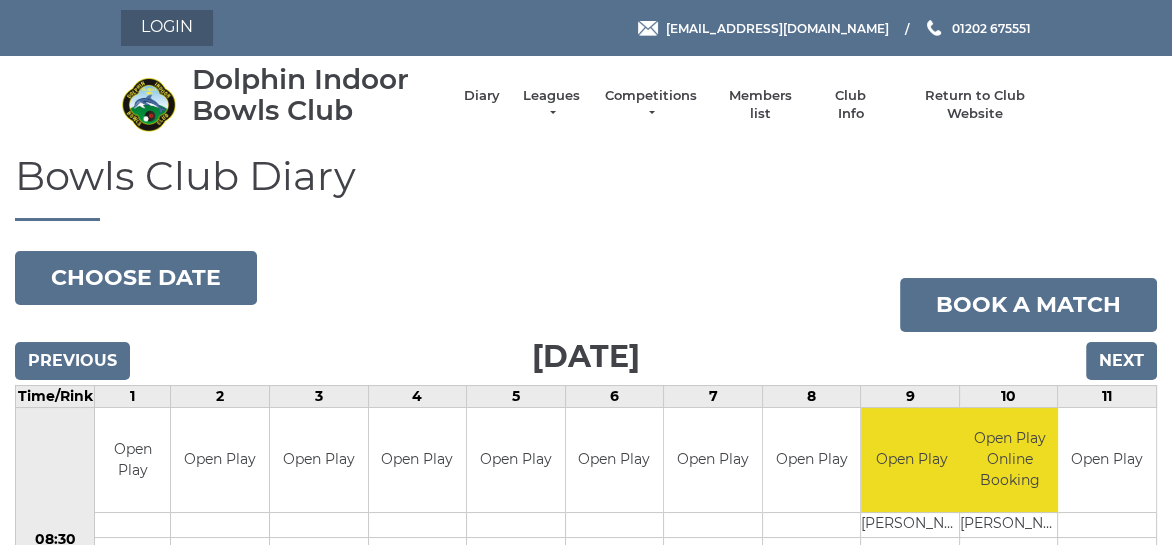 click on "Login" at bounding box center (167, 28) 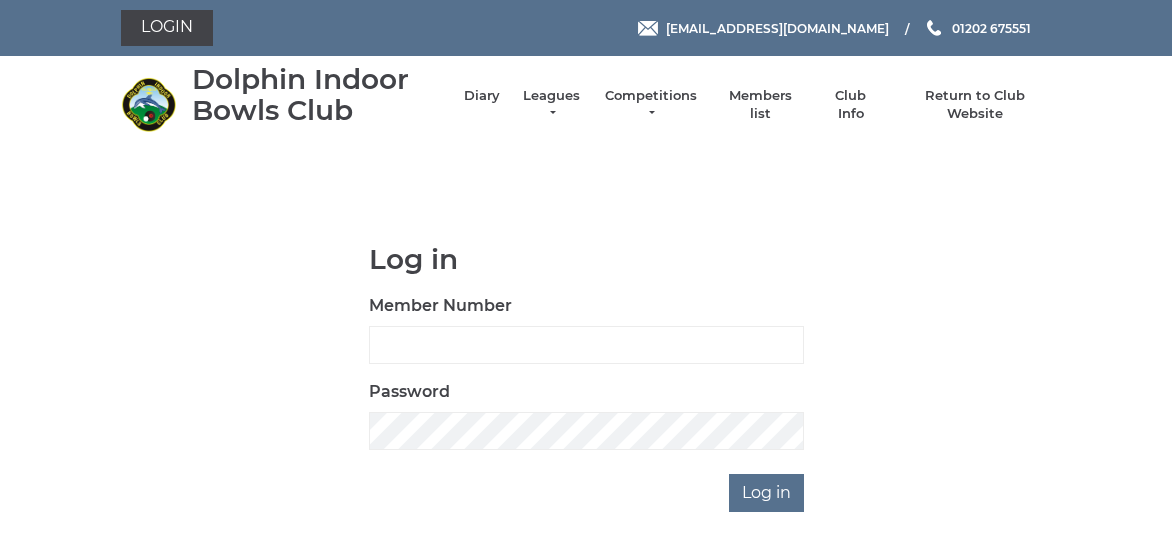 scroll, scrollTop: 0, scrollLeft: 0, axis: both 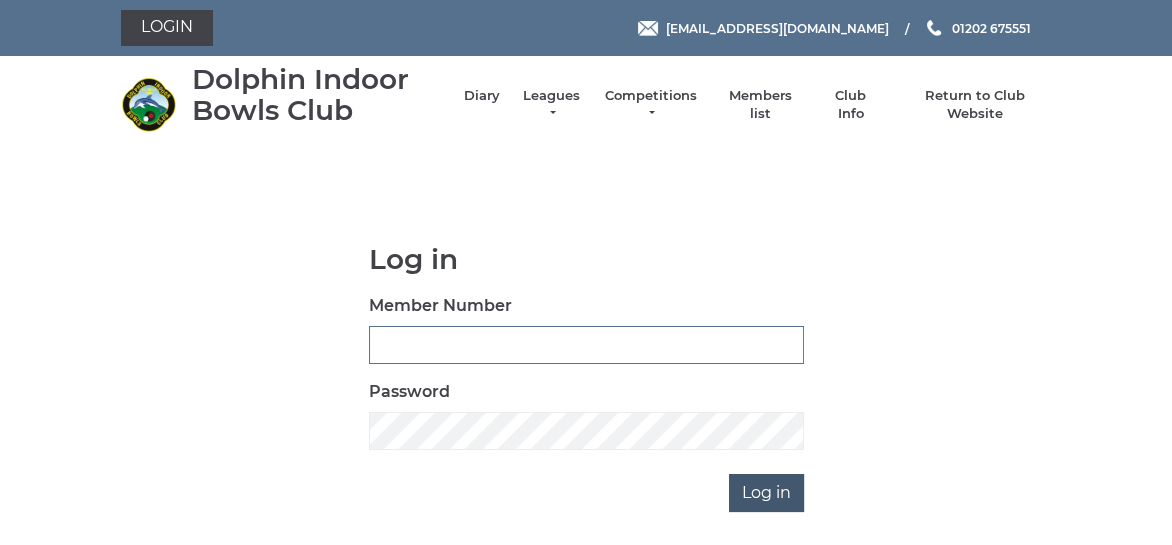 type on "3361" 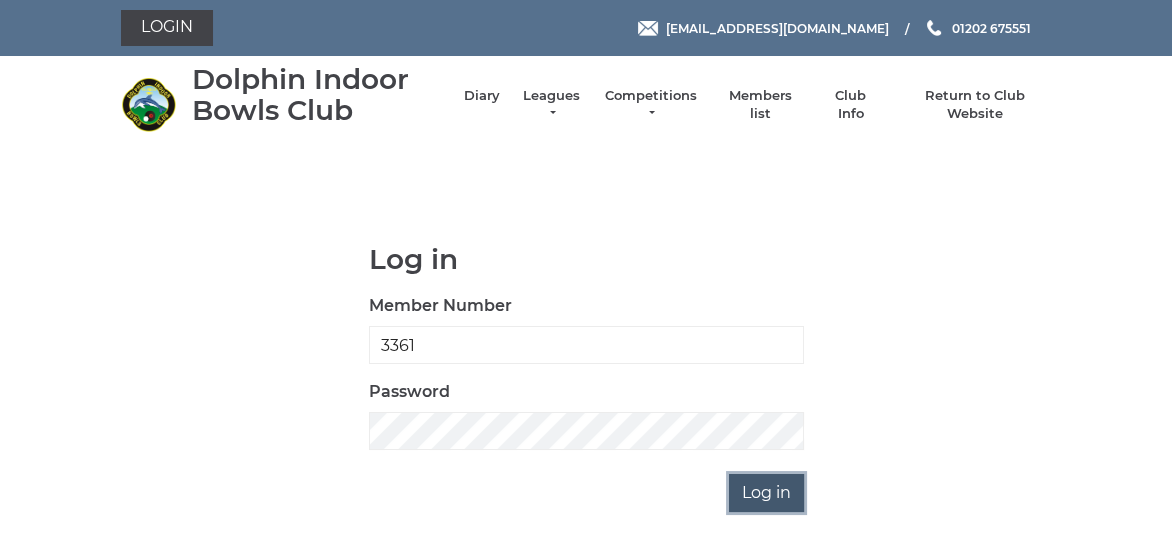click on "Log in" at bounding box center (766, 493) 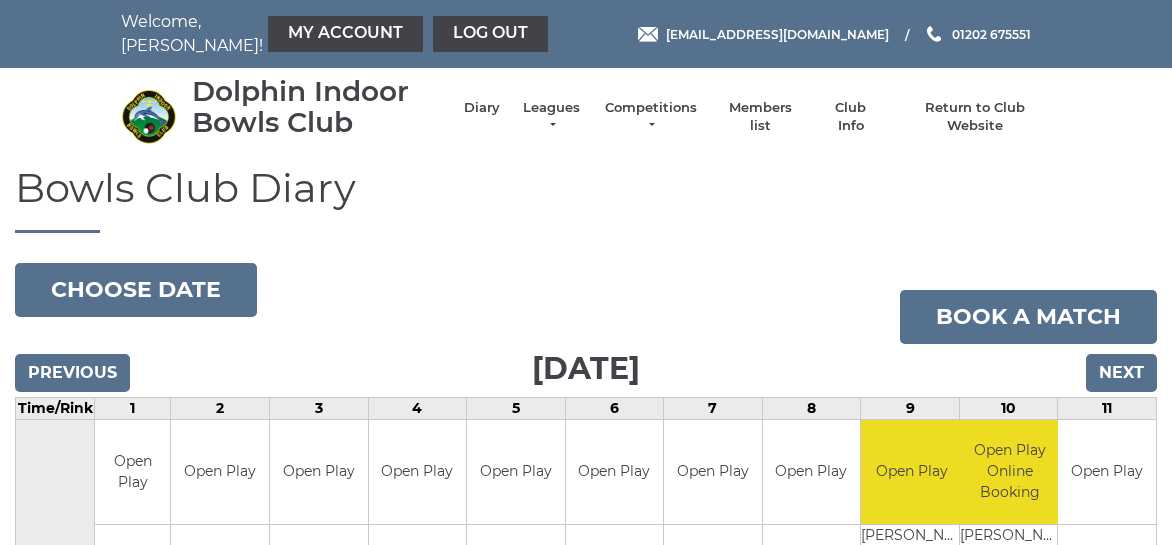 scroll, scrollTop: 0, scrollLeft: 0, axis: both 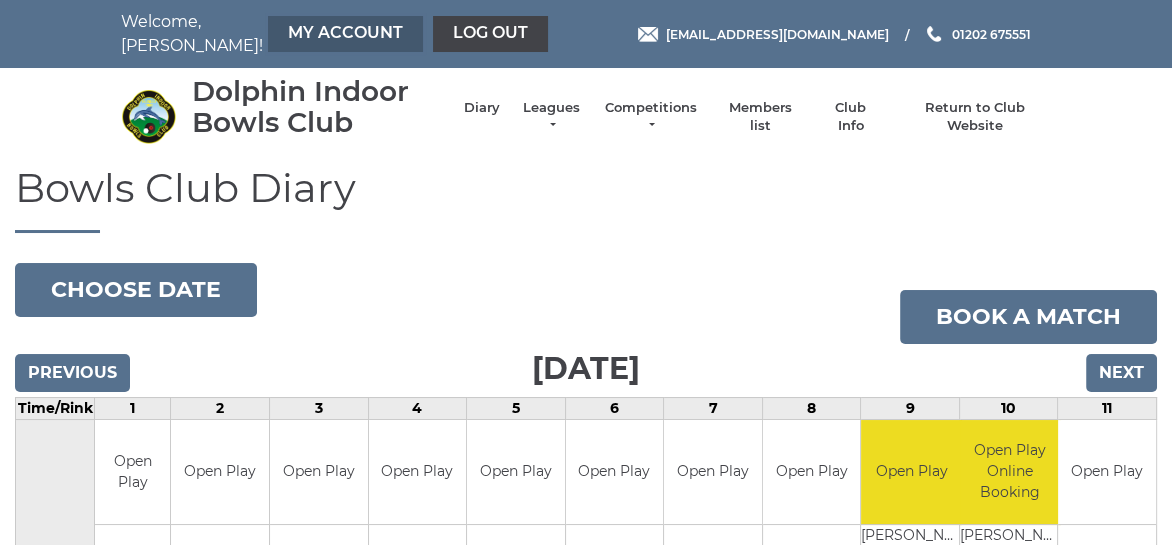 click on "My Account" at bounding box center [345, 34] 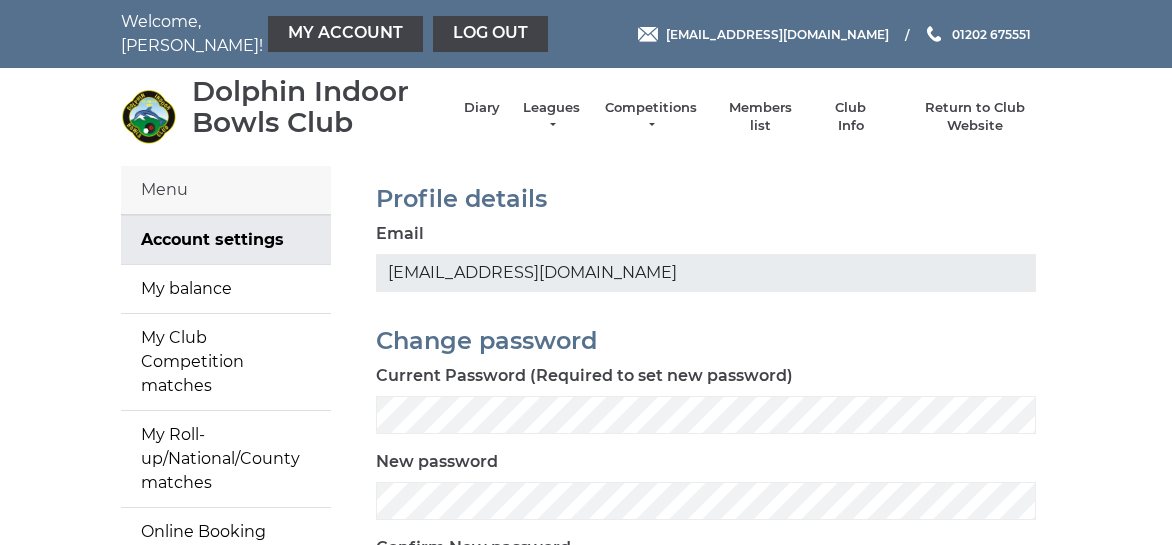 scroll, scrollTop: 0, scrollLeft: 0, axis: both 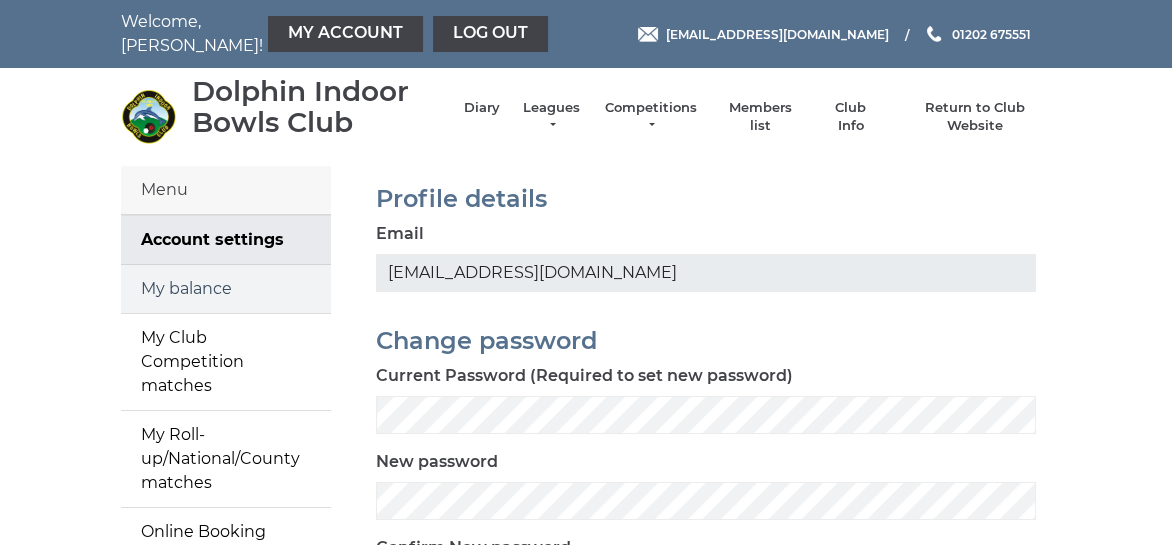 click on "My balance" at bounding box center (226, 289) 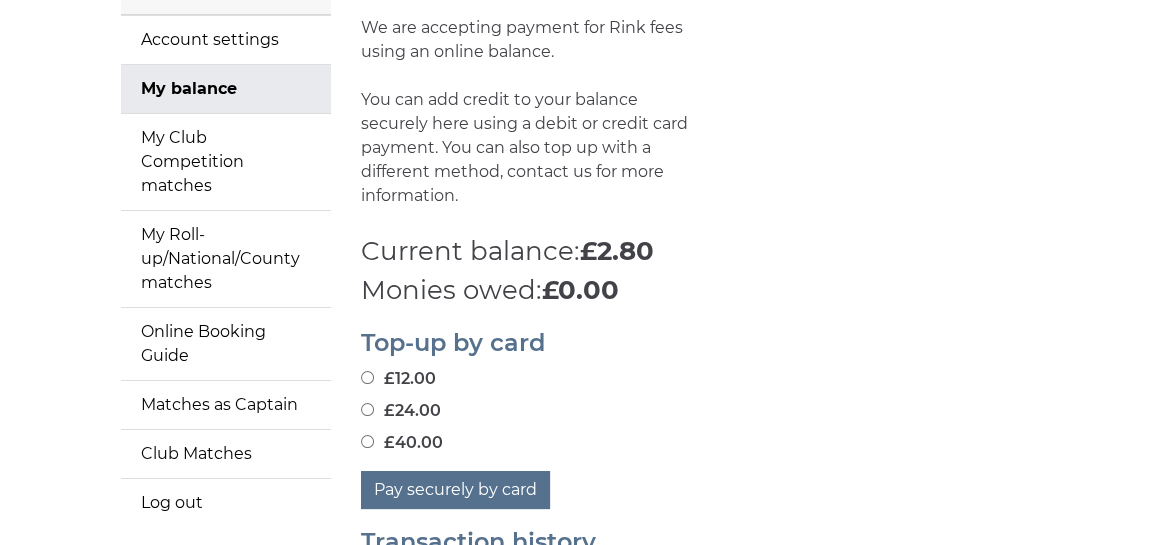 scroll, scrollTop: 300, scrollLeft: 0, axis: vertical 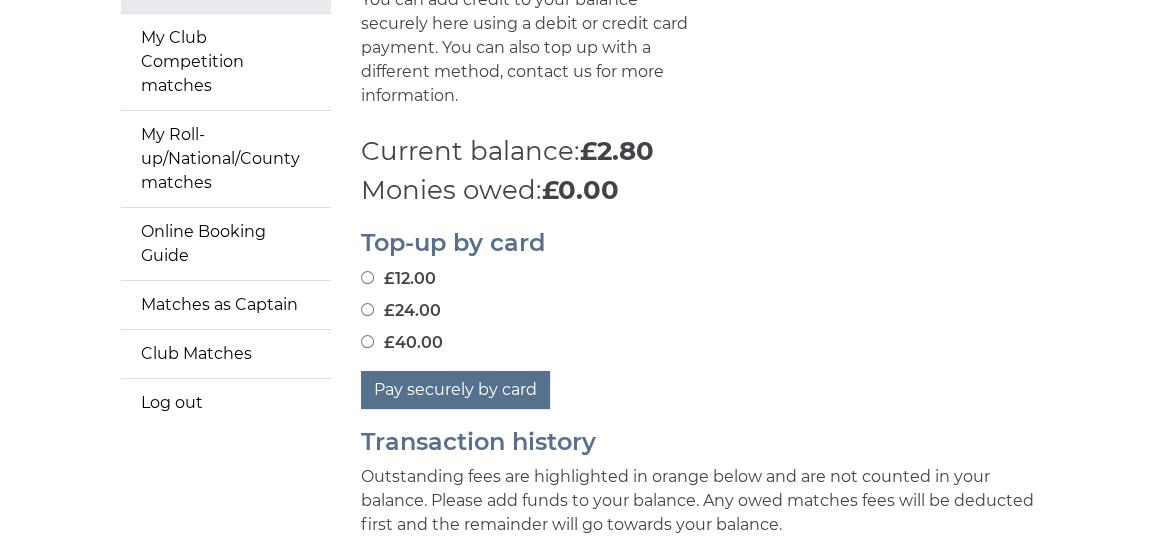 click on "£24.00" at bounding box center [367, 309] 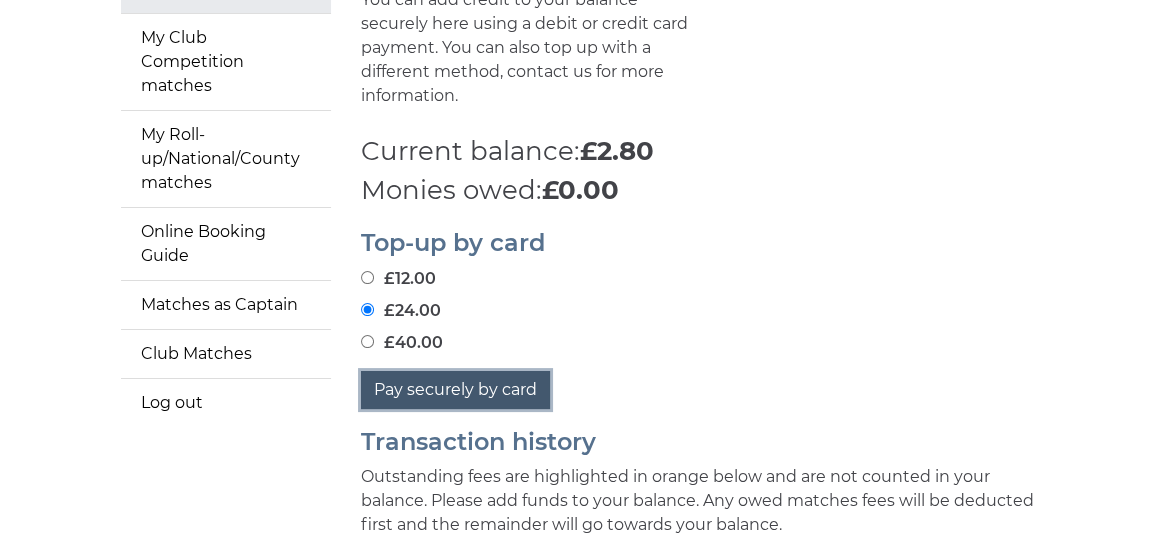 click on "Pay securely by card" at bounding box center (455, 390) 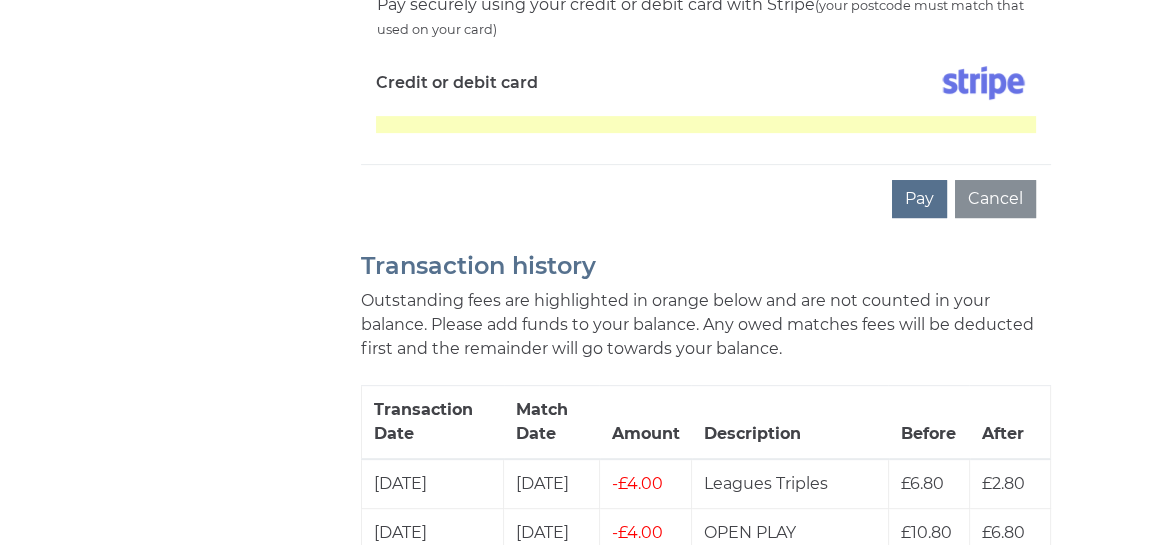 scroll, scrollTop: 800, scrollLeft: 0, axis: vertical 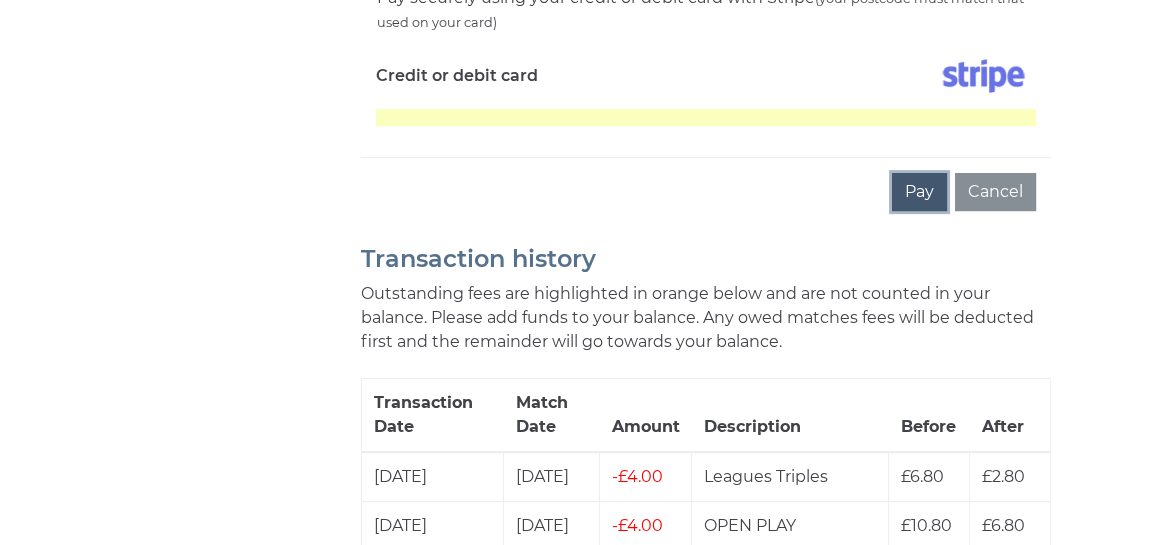 click on "Pay" at bounding box center [919, 192] 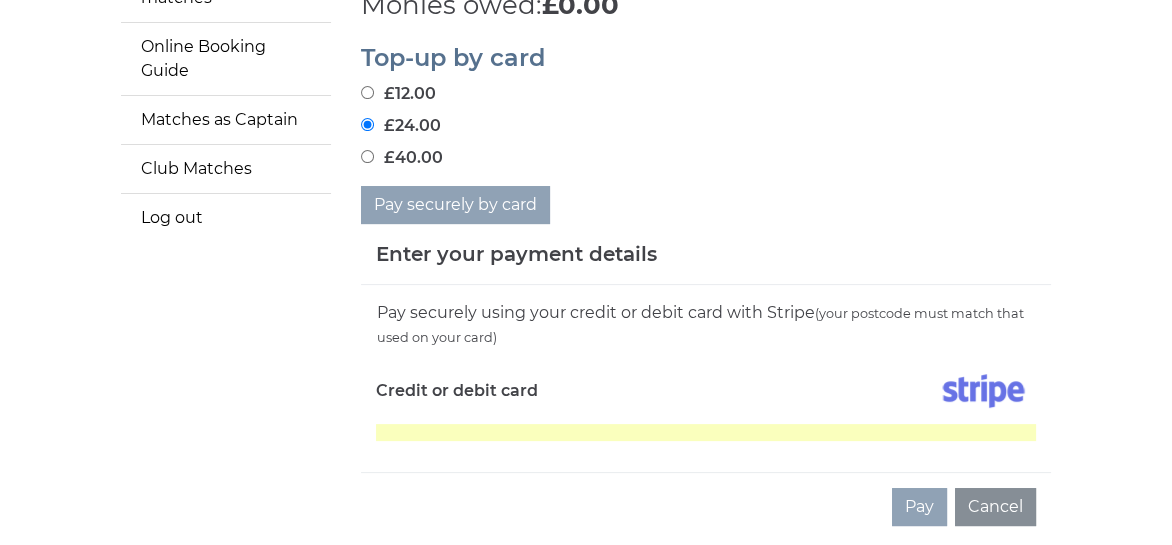 scroll, scrollTop: 300, scrollLeft: 0, axis: vertical 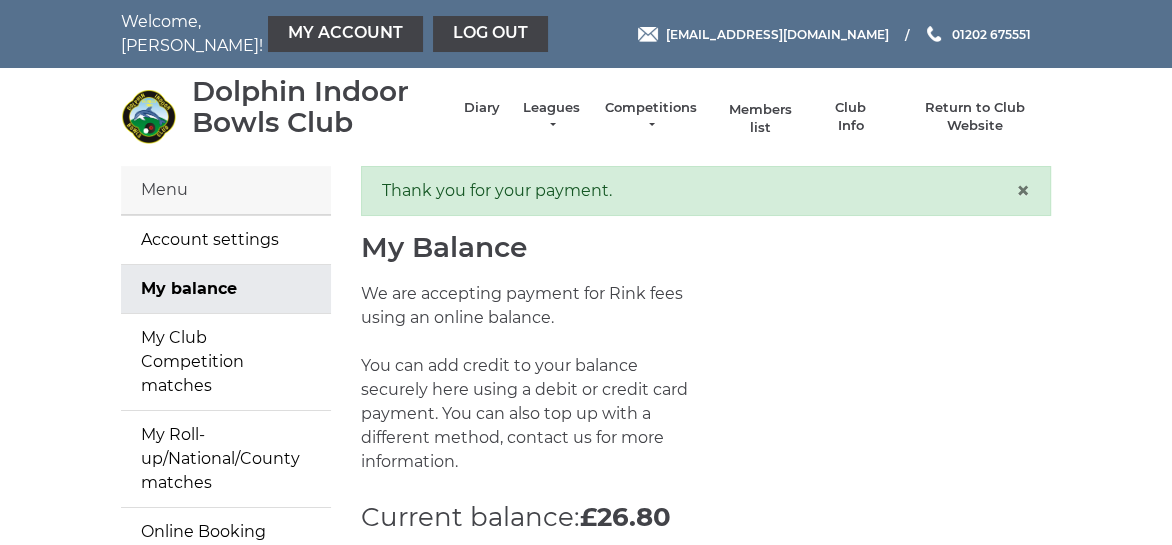 click on "Members list" at bounding box center [759, 119] 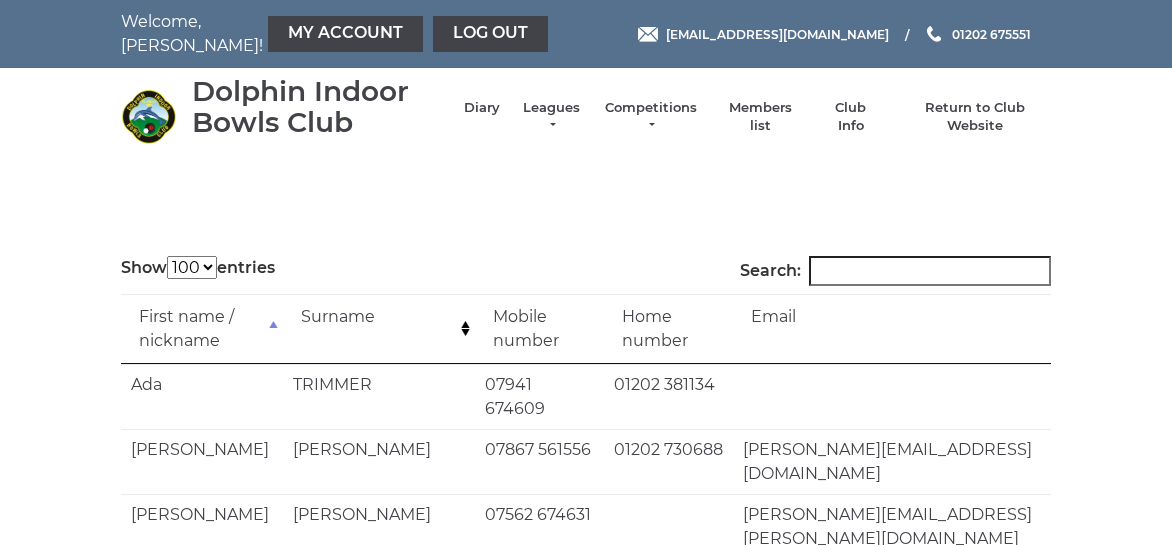 select on "100" 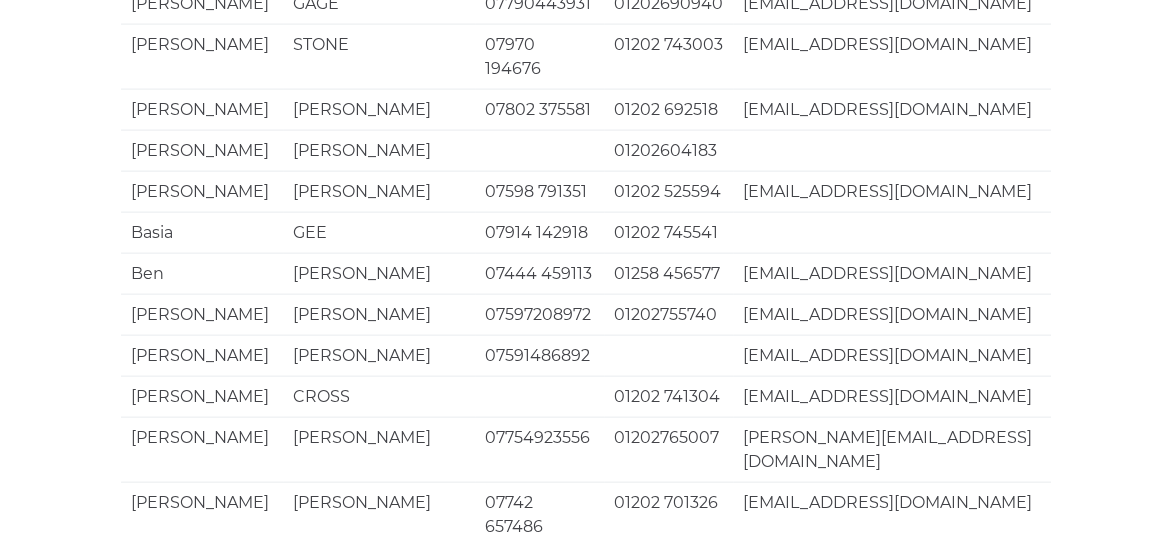 scroll, scrollTop: 4696, scrollLeft: 0, axis: vertical 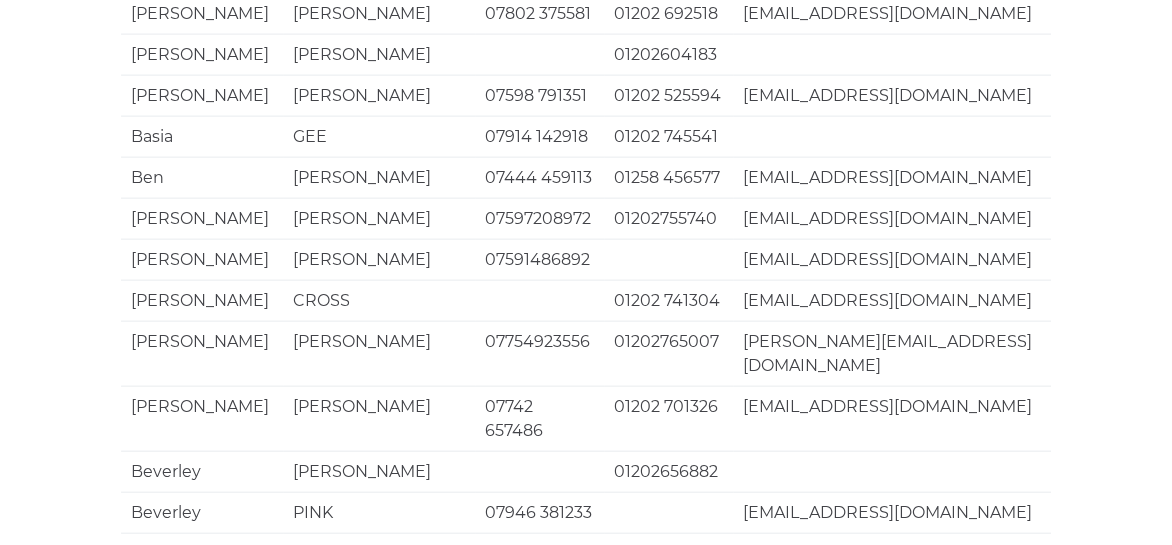 click on "2" at bounding box center [727, 706] 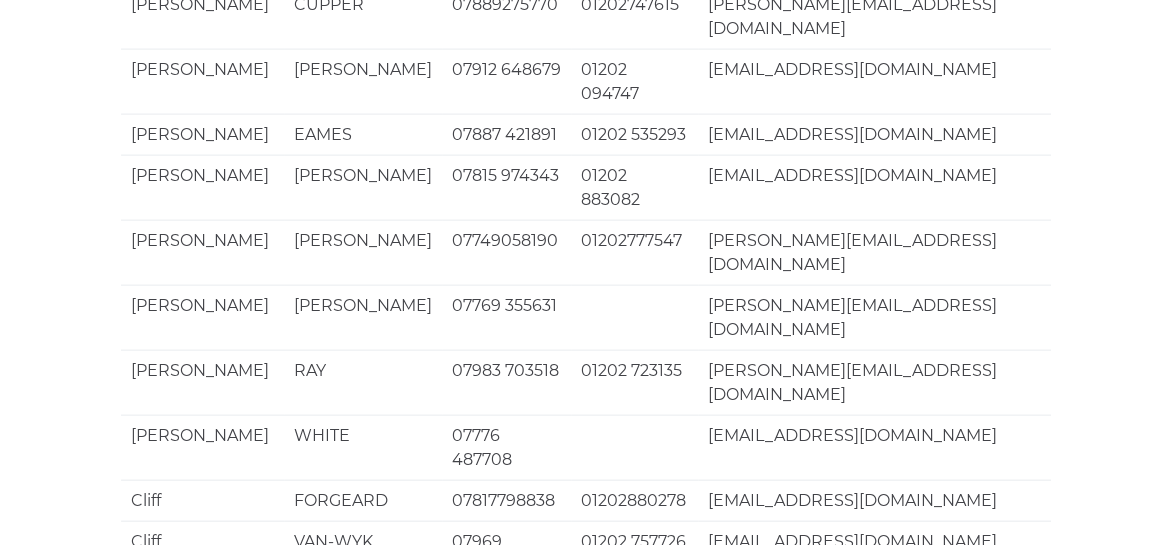 scroll, scrollTop: 4672, scrollLeft: 0, axis: vertical 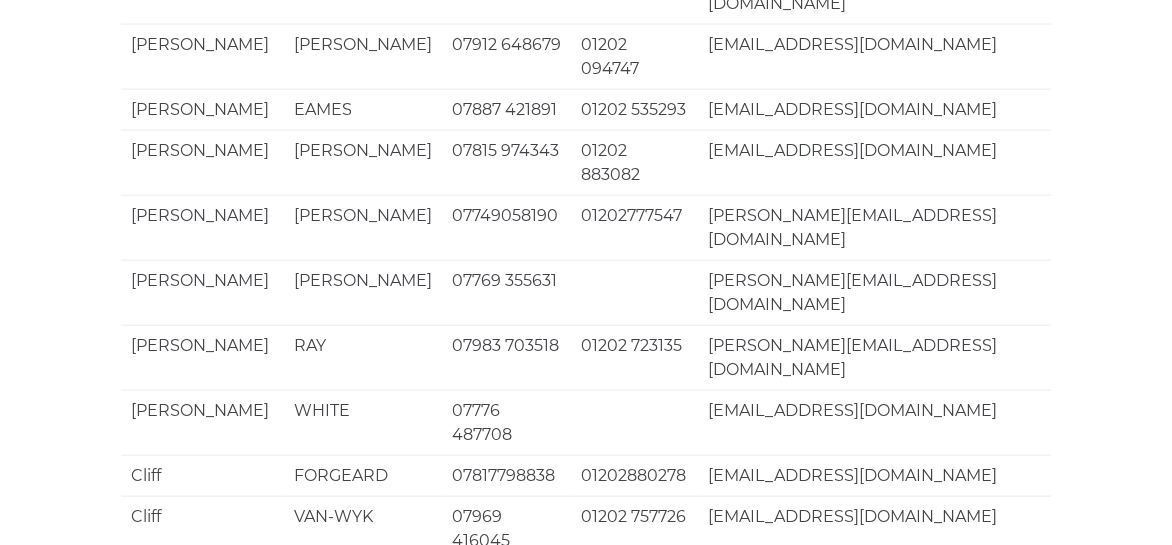 click on "3" at bounding box center [772, 946] 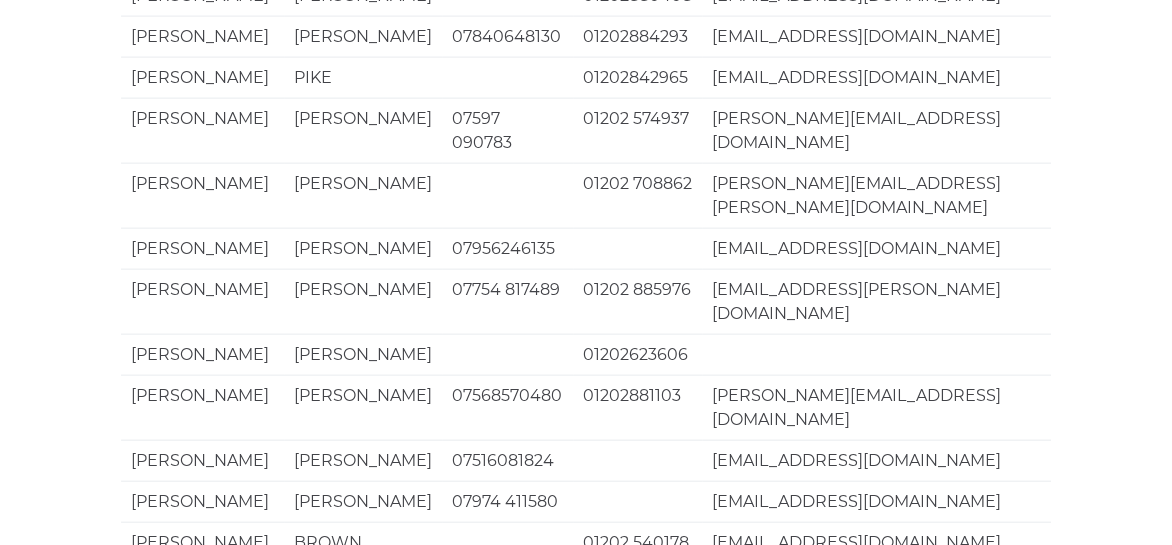 scroll, scrollTop: 4720, scrollLeft: 0, axis: vertical 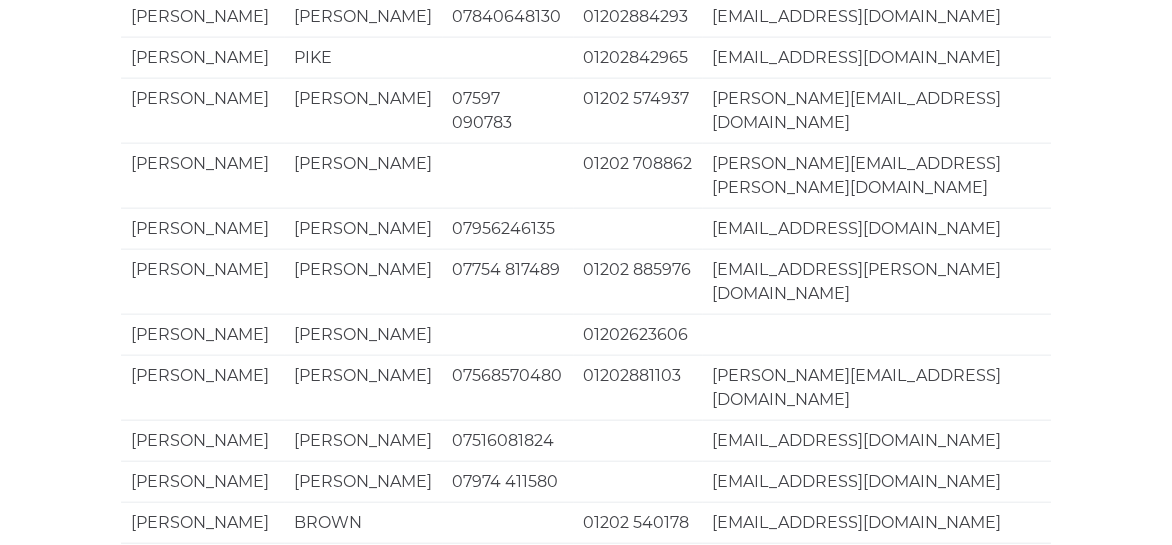 click on "4" at bounding box center (818, 634) 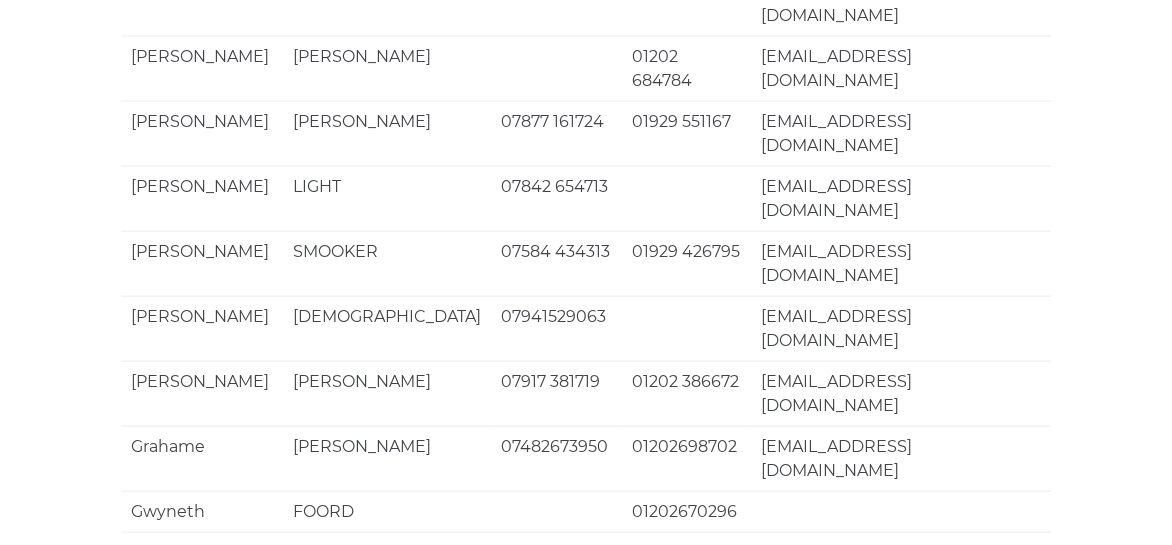scroll, scrollTop: 4600, scrollLeft: 0, axis: vertical 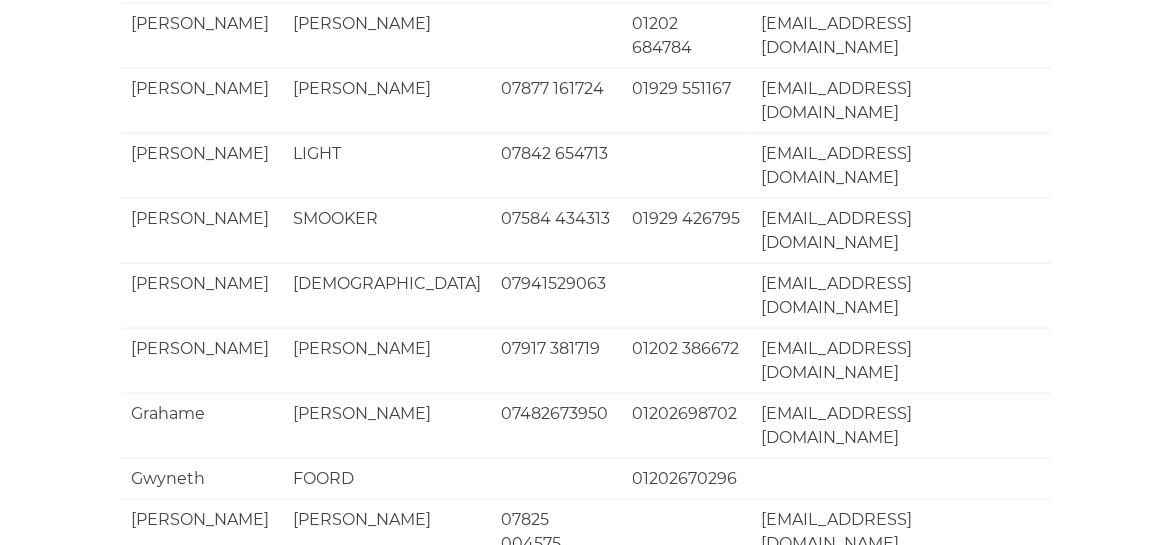 click on "5" at bounding box center (864, 2434) 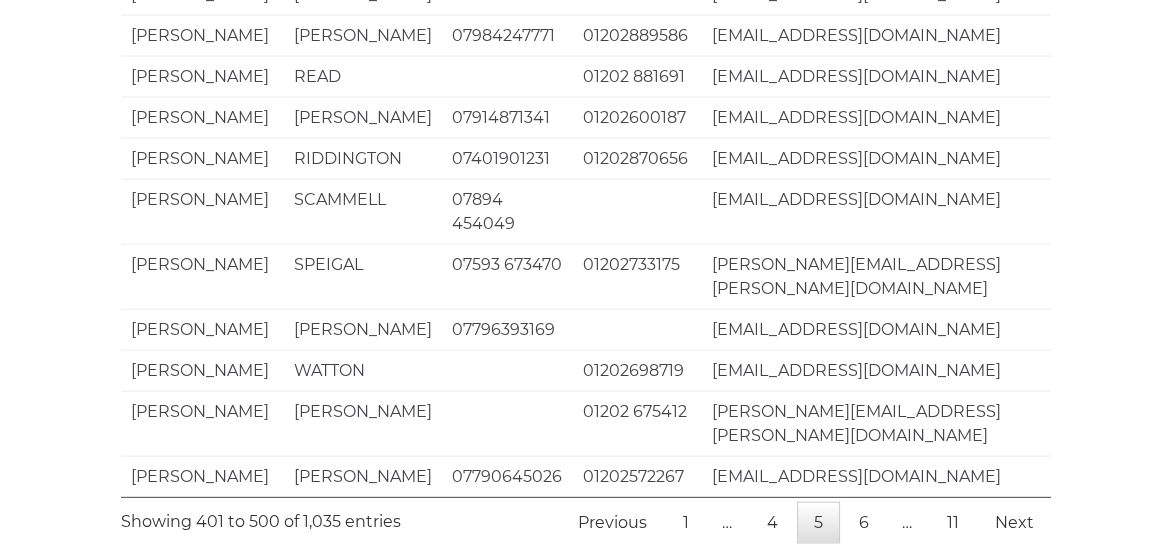 scroll, scrollTop: 4600, scrollLeft: 0, axis: vertical 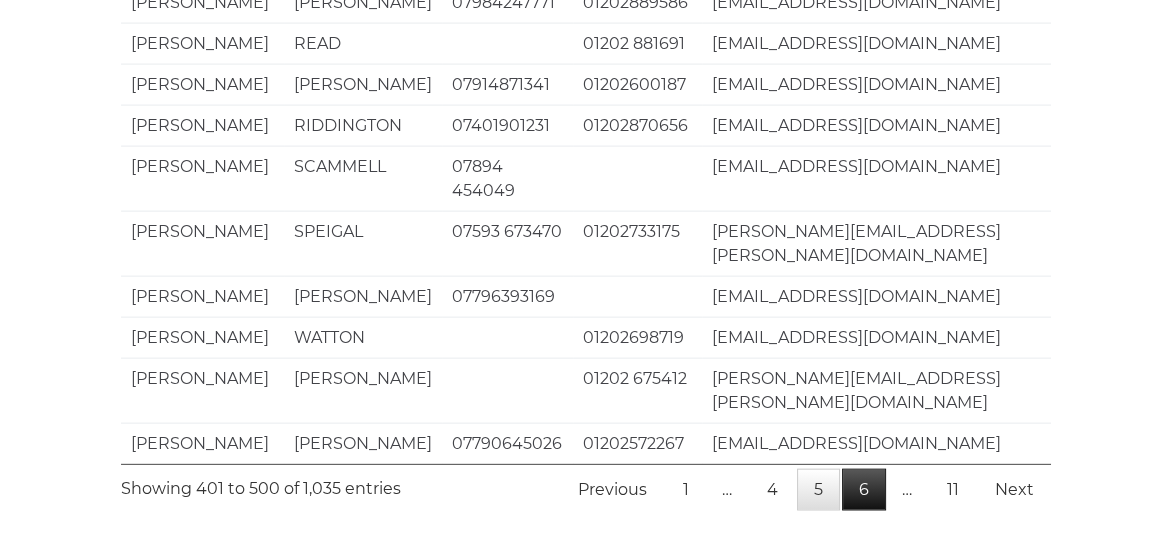 click on "6" at bounding box center (864, 490) 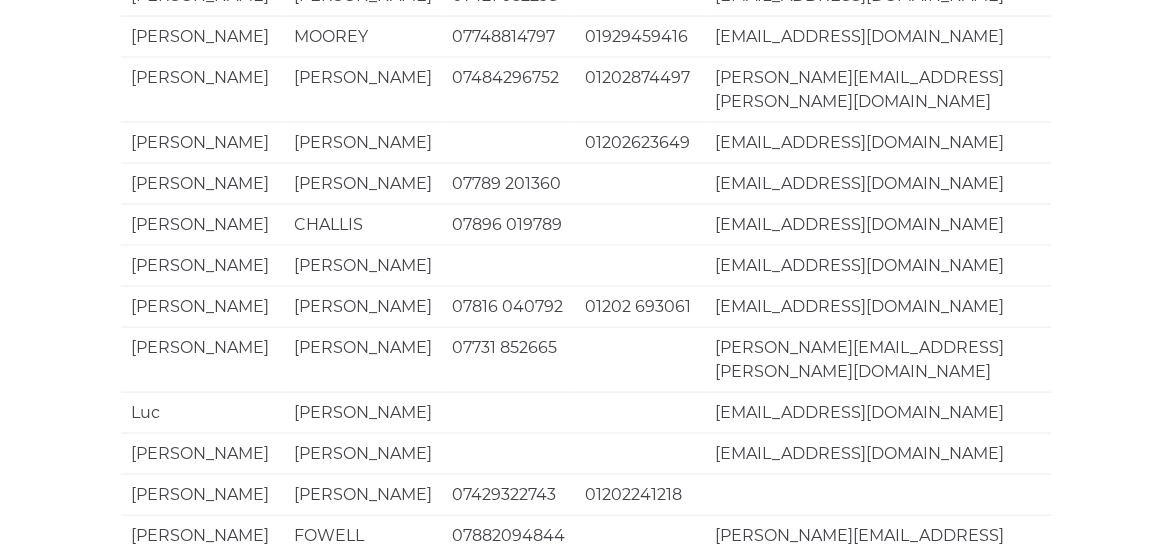scroll, scrollTop: 4360, scrollLeft: 0, axis: vertical 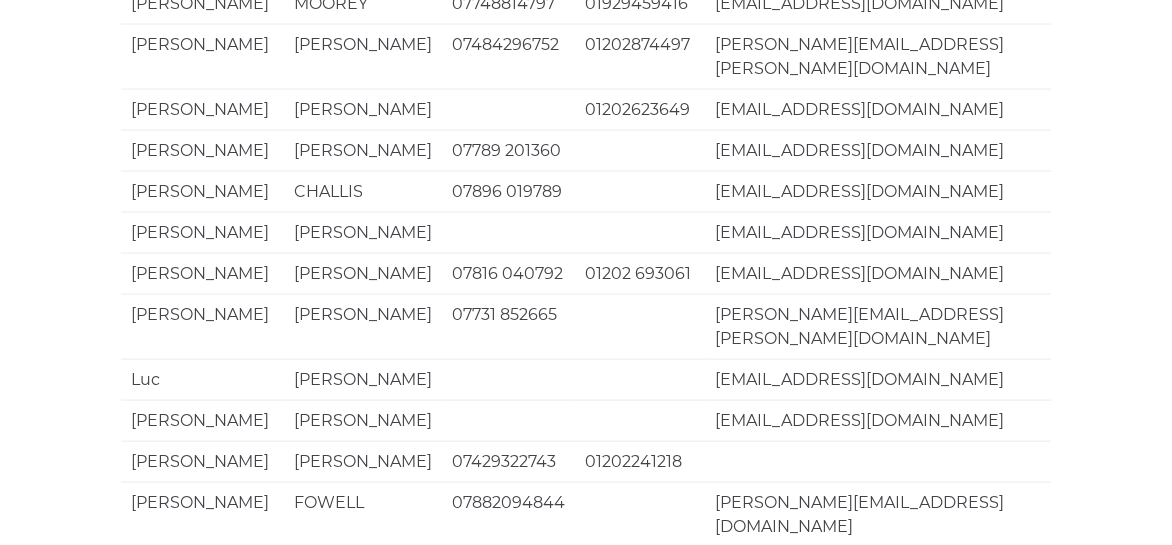click on "7" at bounding box center [864, 802] 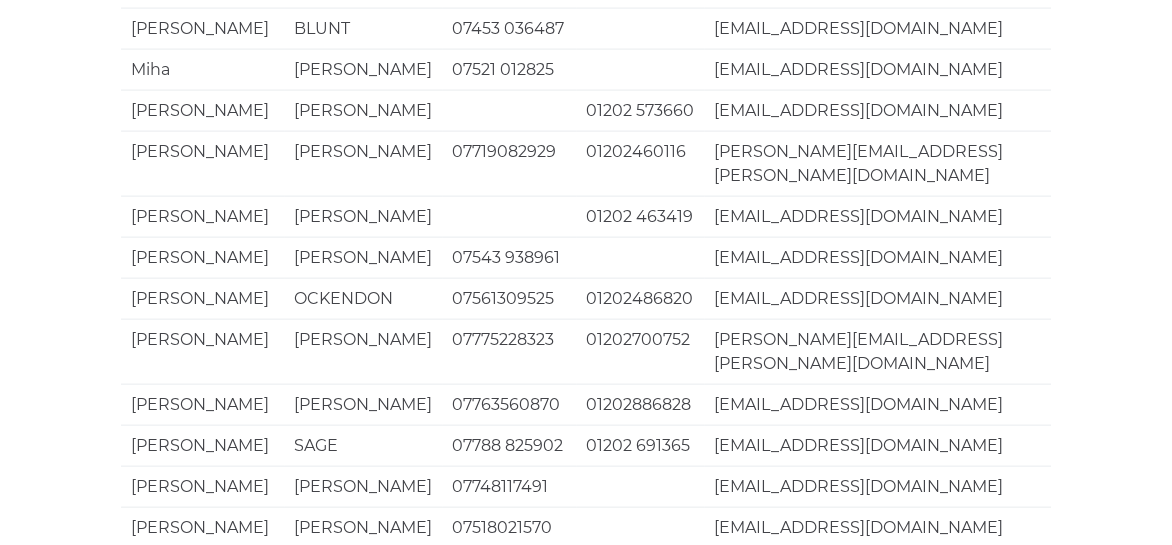 scroll, scrollTop: 4600, scrollLeft: 0, axis: vertical 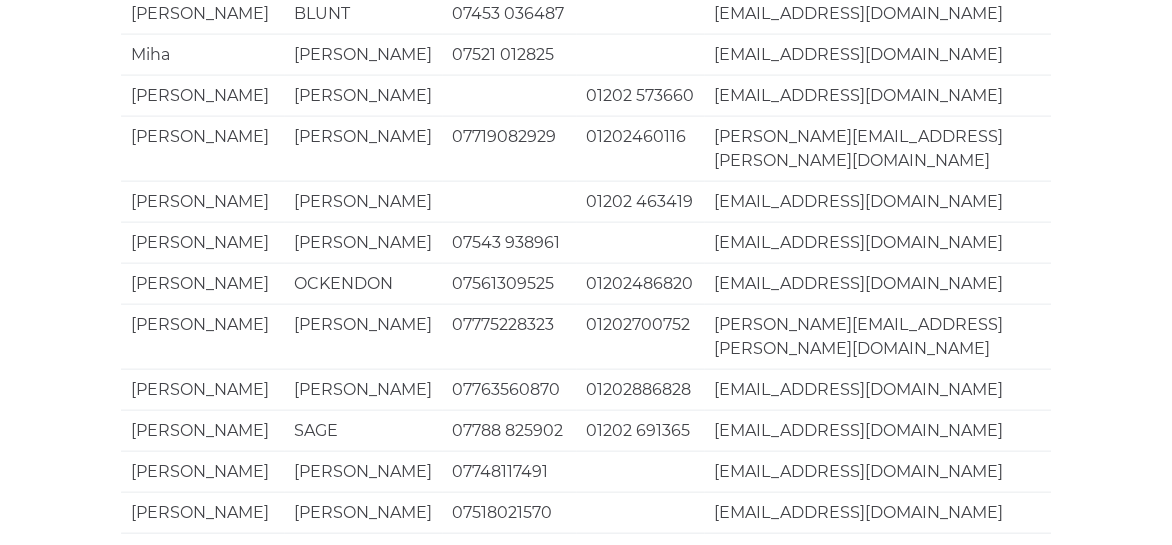 click on "8" at bounding box center [864, 682] 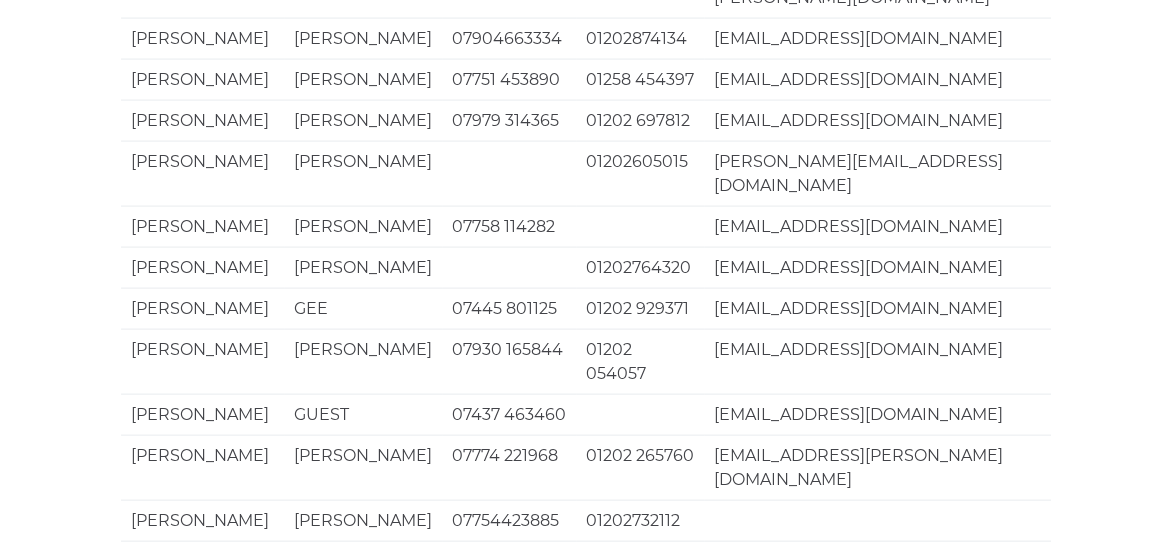 scroll, scrollTop: 4432, scrollLeft: 0, axis: vertical 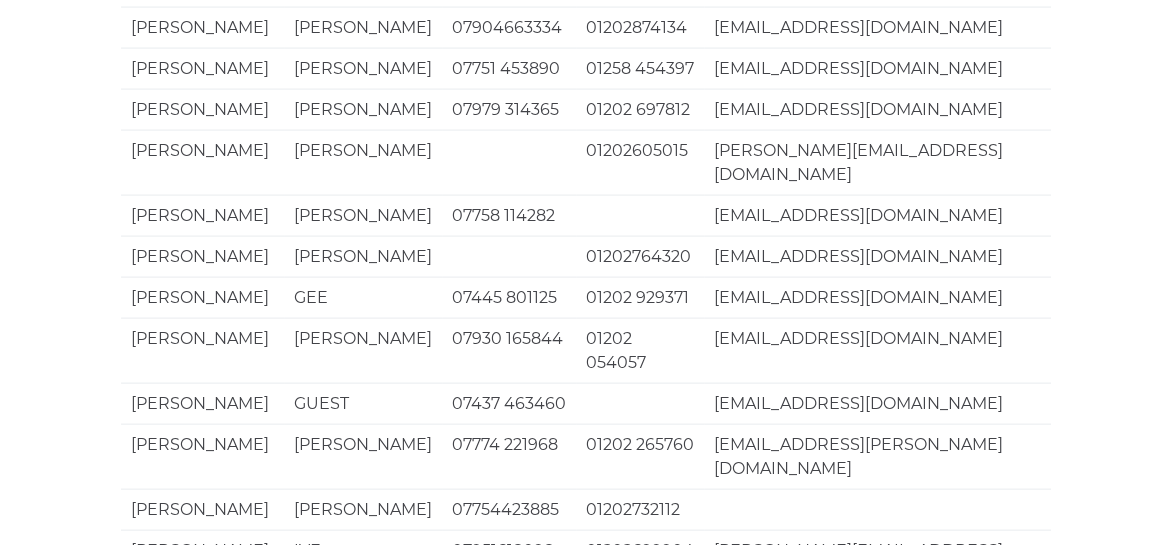 click on "9" at bounding box center [853, 898] 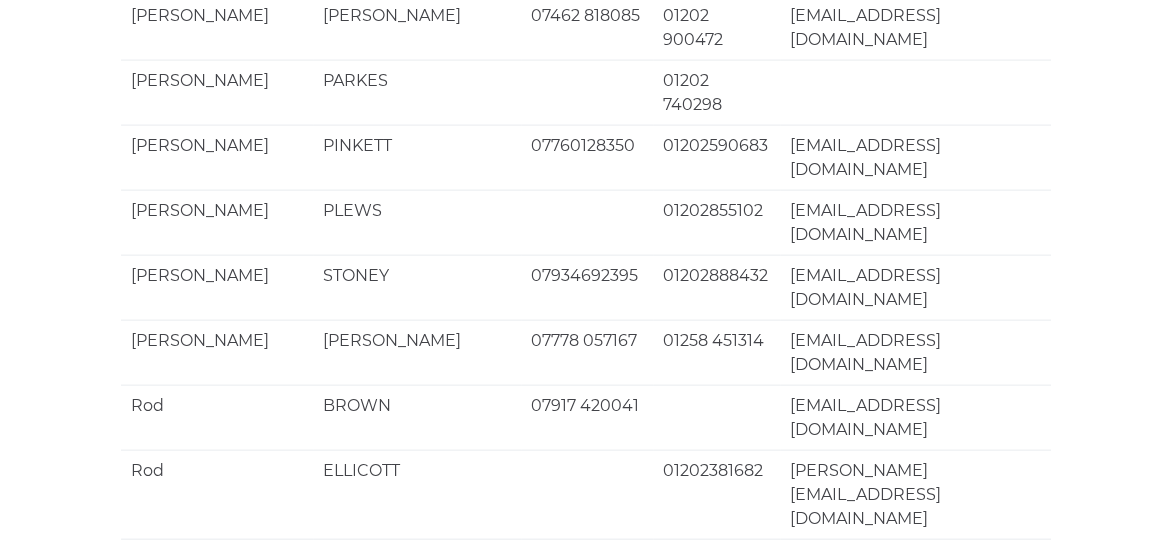 scroll, scrollTop: 4624, scrollLeft: 0, axis: vertical 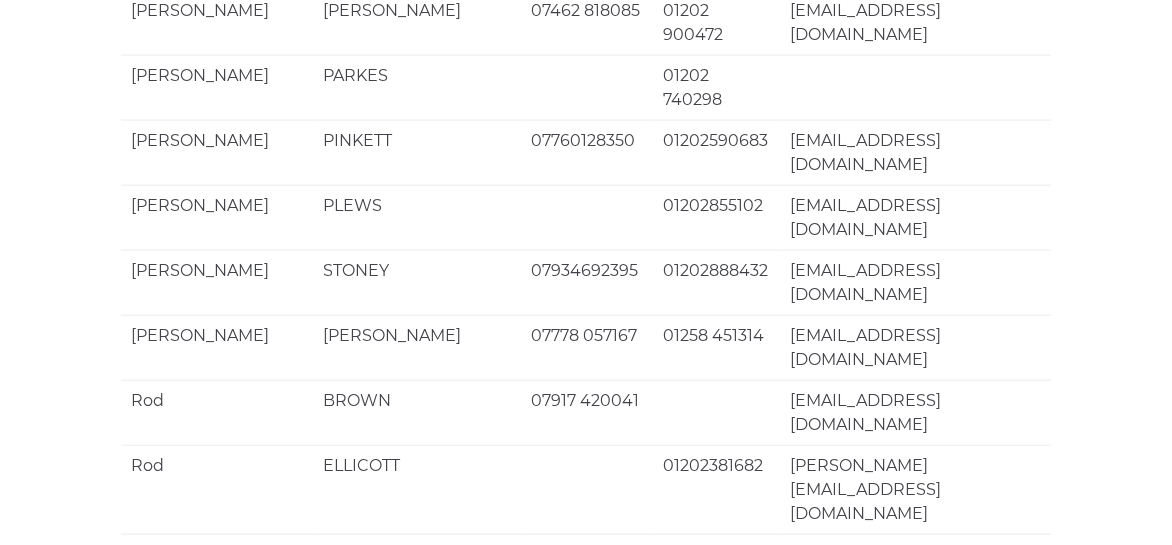 click on "10" at bounding box center (902, 2914) 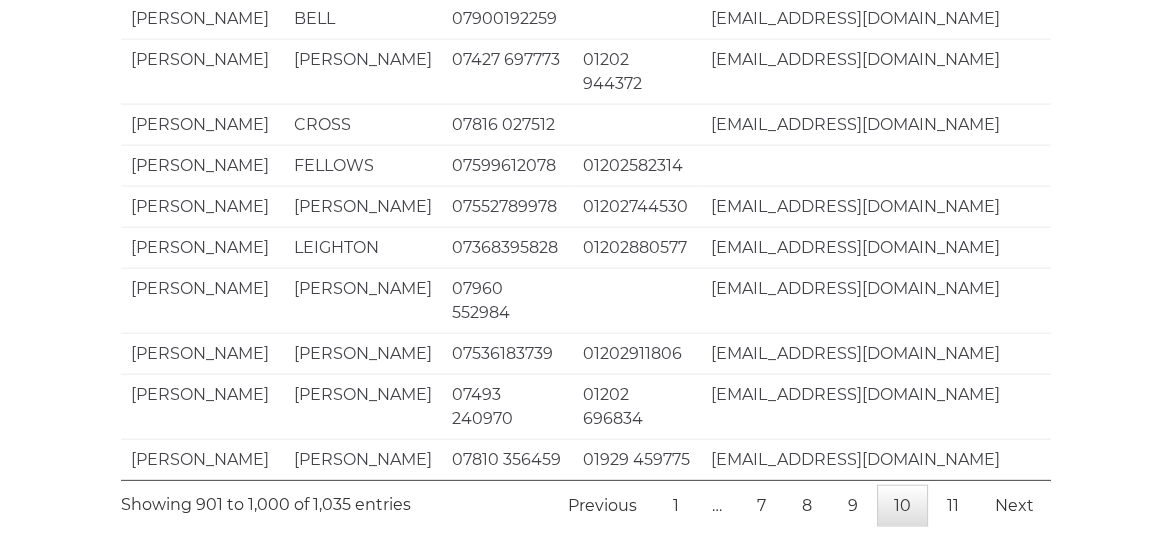 scroll, scrollTop: 4768, scrollLeft: 0, axis: vertical 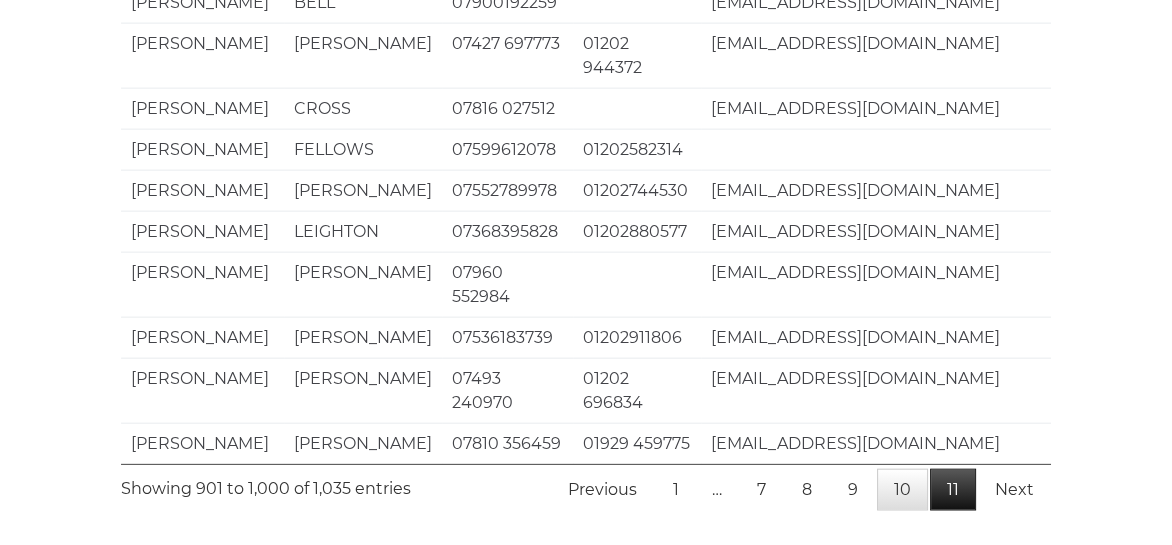 click on "11" at bounding box center [953, 490] 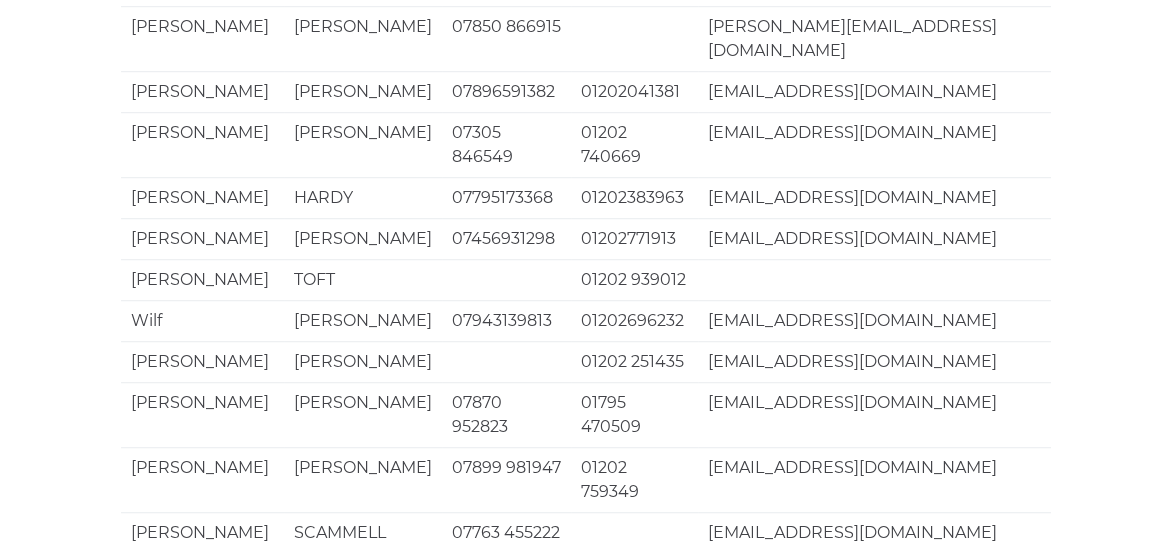 scroll, scrollTop: 1592, scrollLeft: 0, axis: vertical 